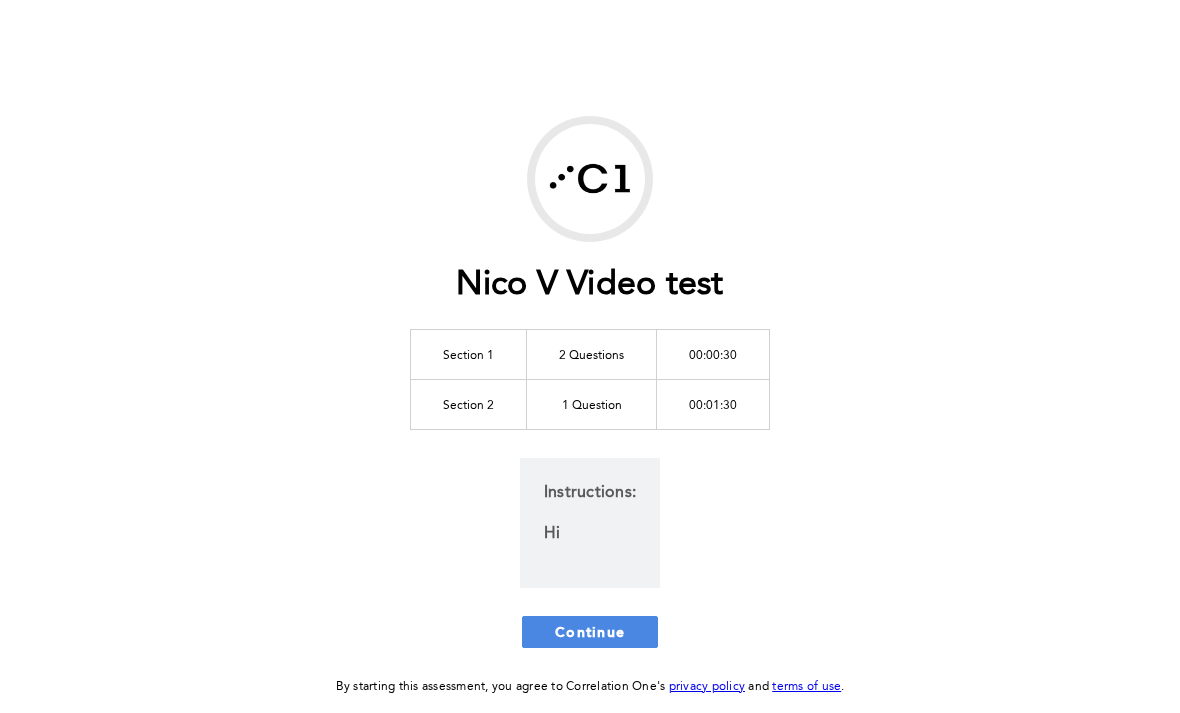 scroll, scrollTop: 0, scrollLeft: 0, axis: both 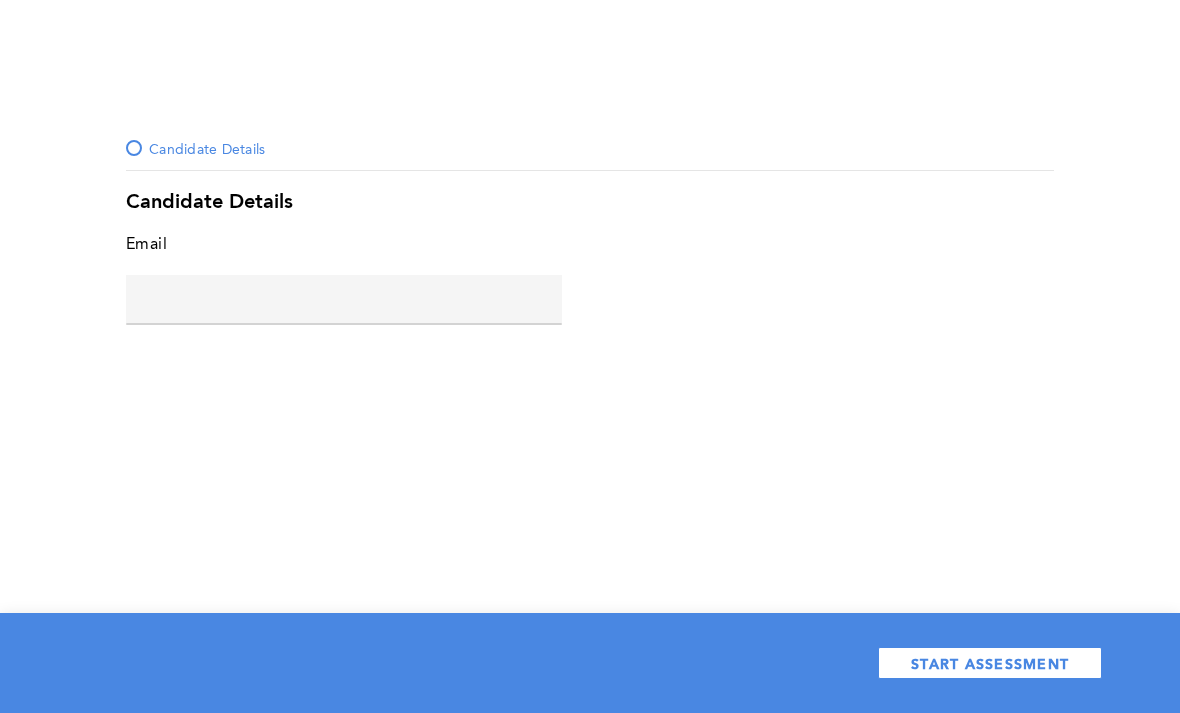 click 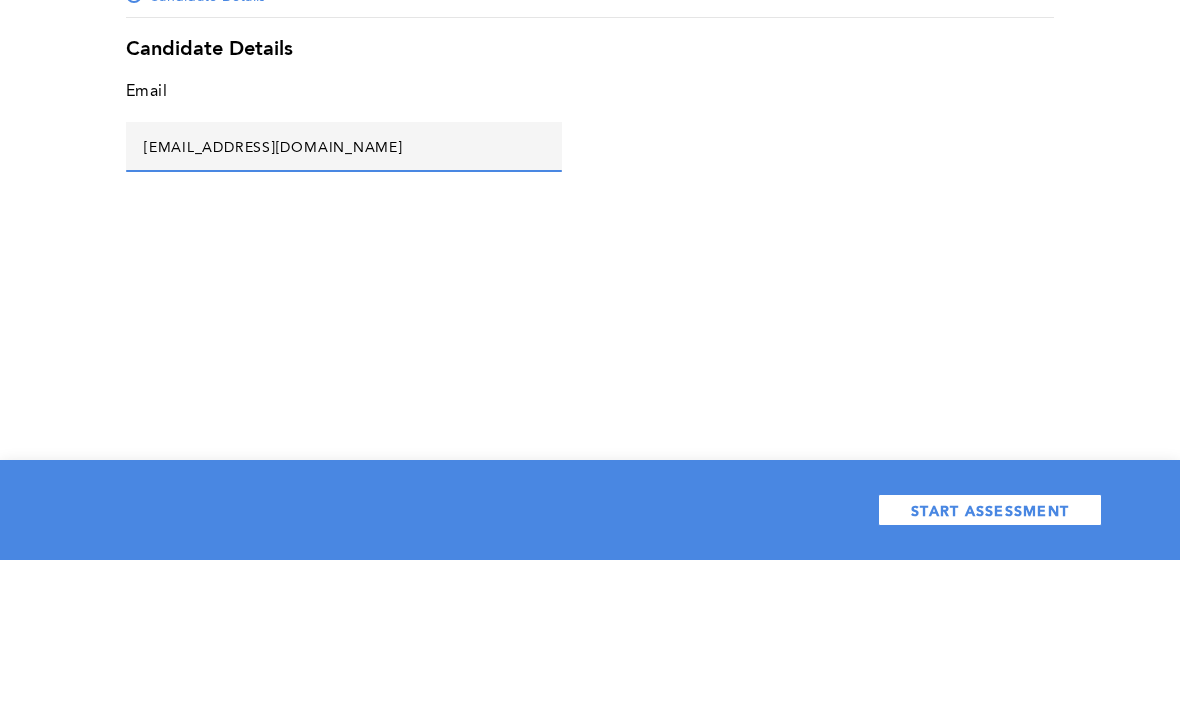 type on "[EMAIL_ADDRESS][DOMAIN_NAME]" 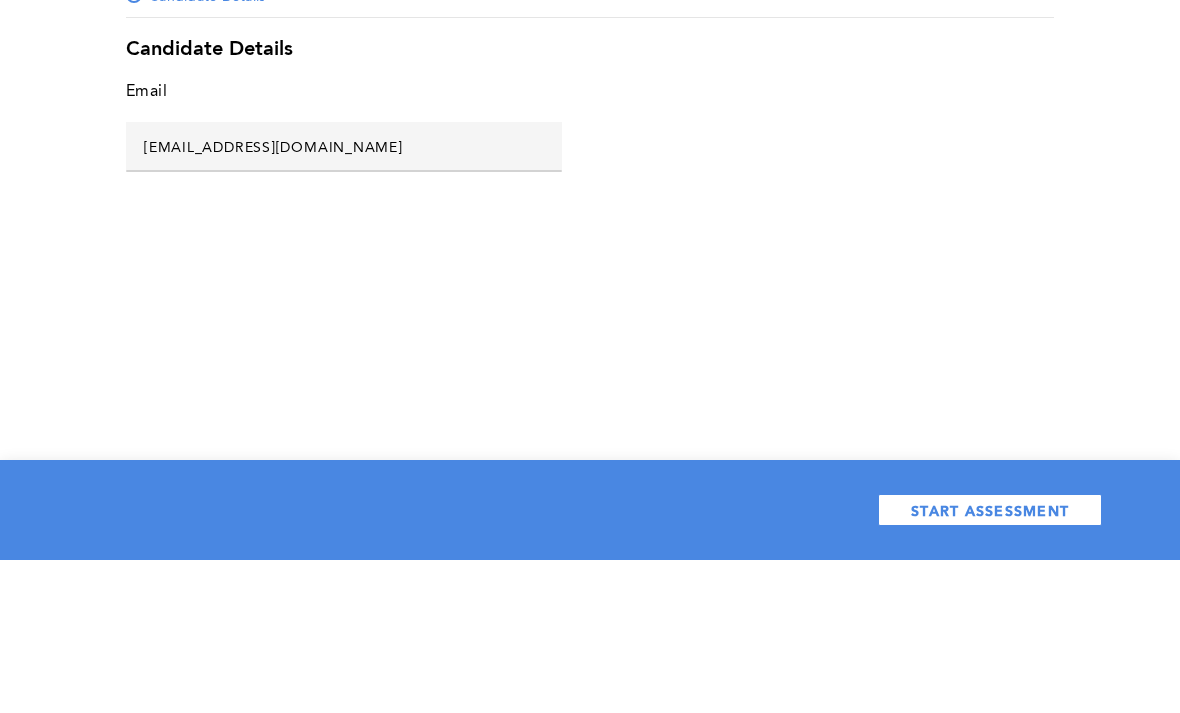 scroll, scrollTop: 64, scrollLeft: 0, axis: vertical 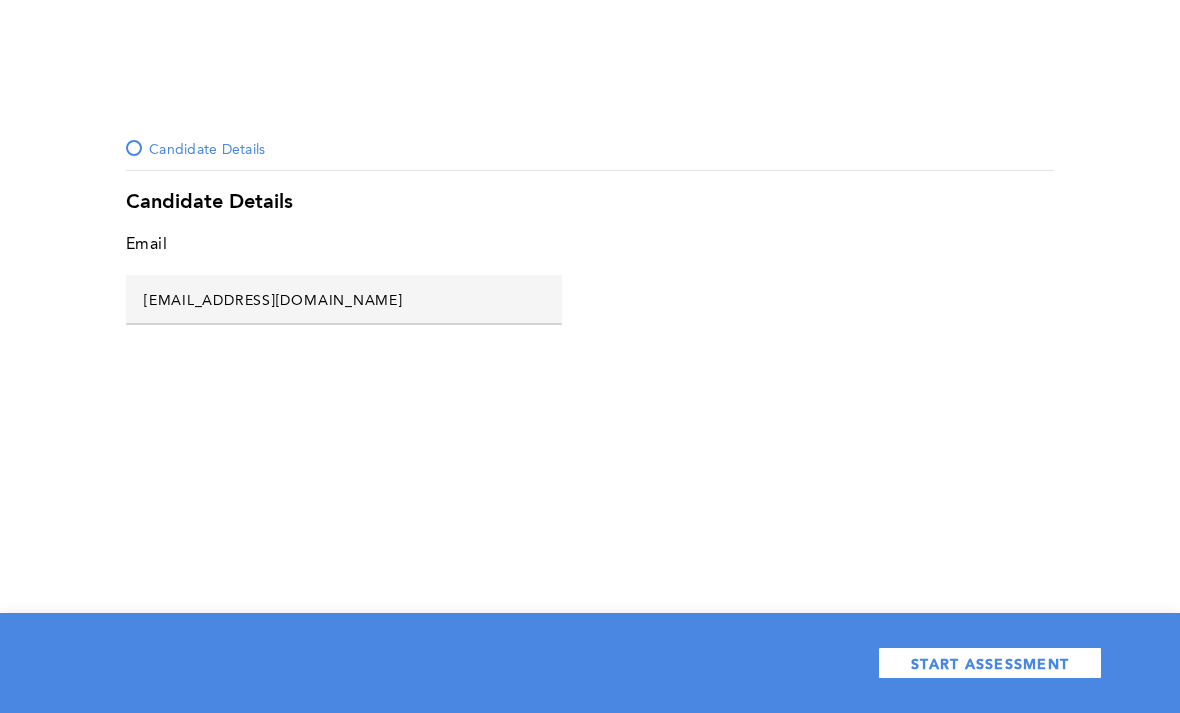 click on "START ASSESSMENT" at bounding box center (990, 663) 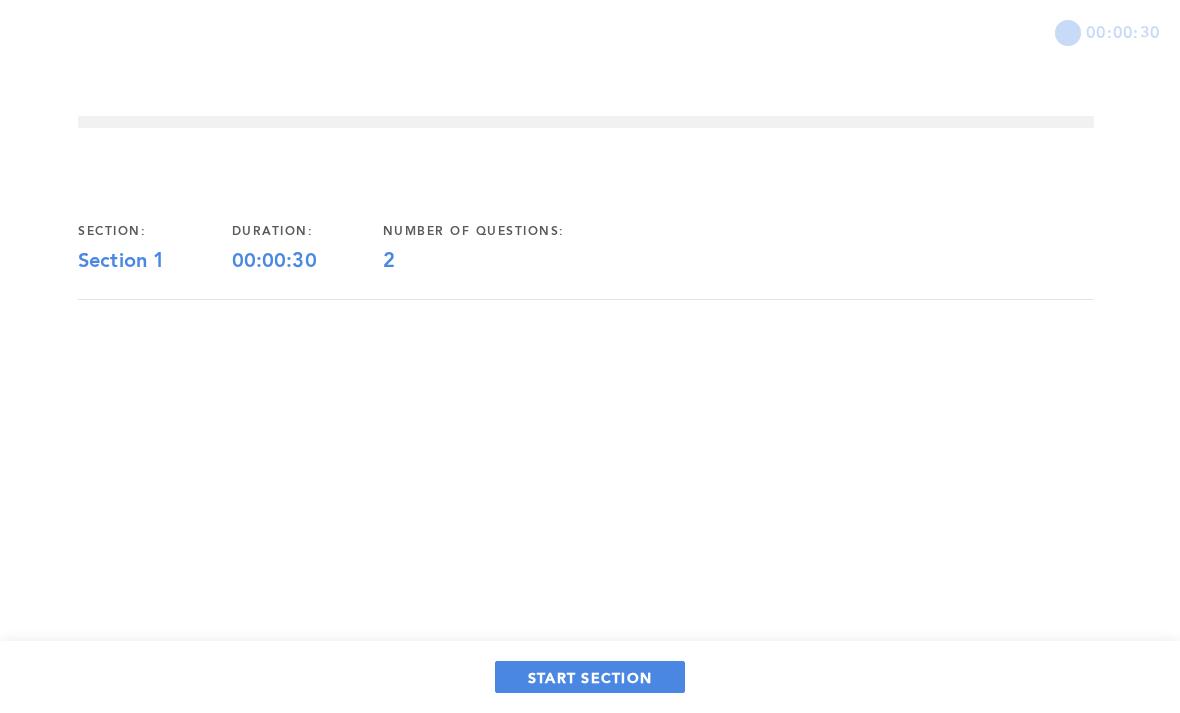 click on "START SECTION" at bounding box center [590, 677] 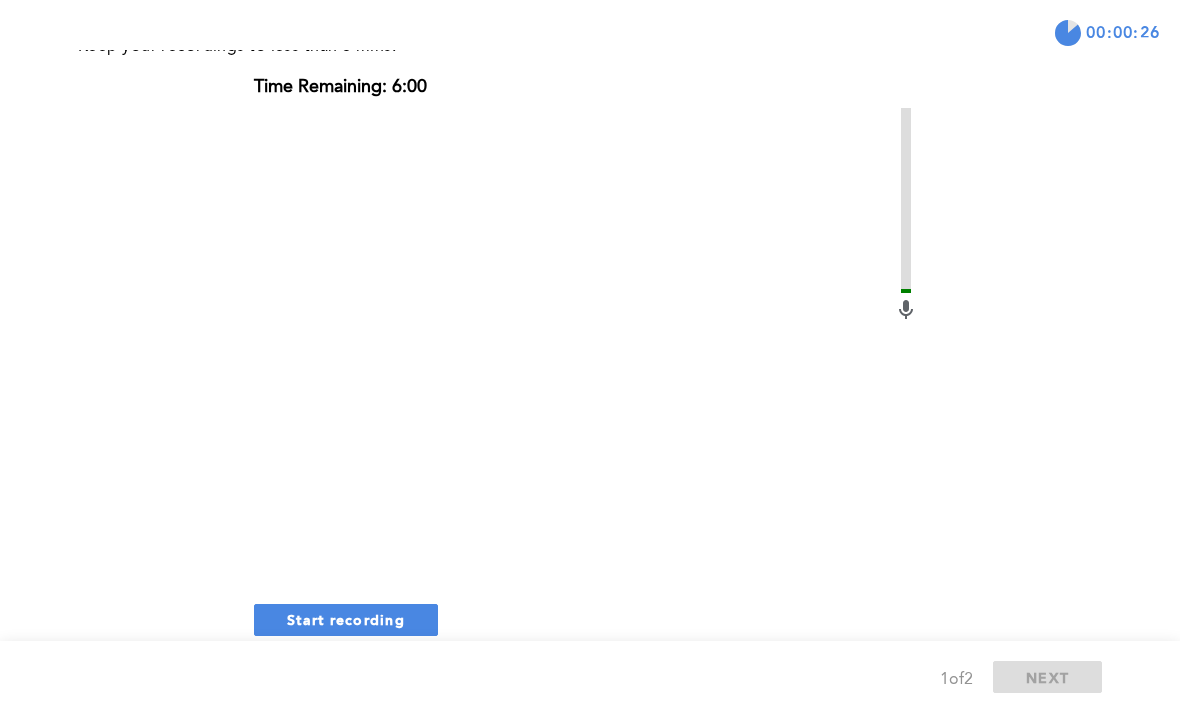 scroll, scrollTop: 294, scrollLeft: 0, axis: vertical 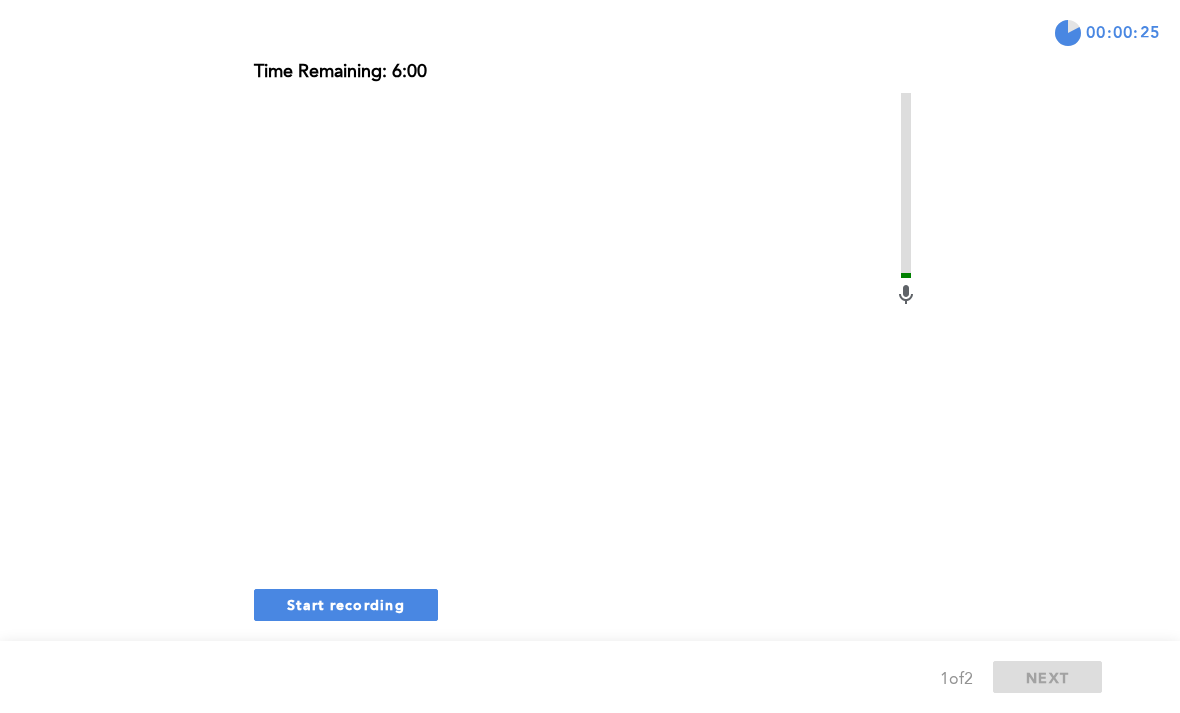 click on "Start recording" at bounding box center [346, 604] 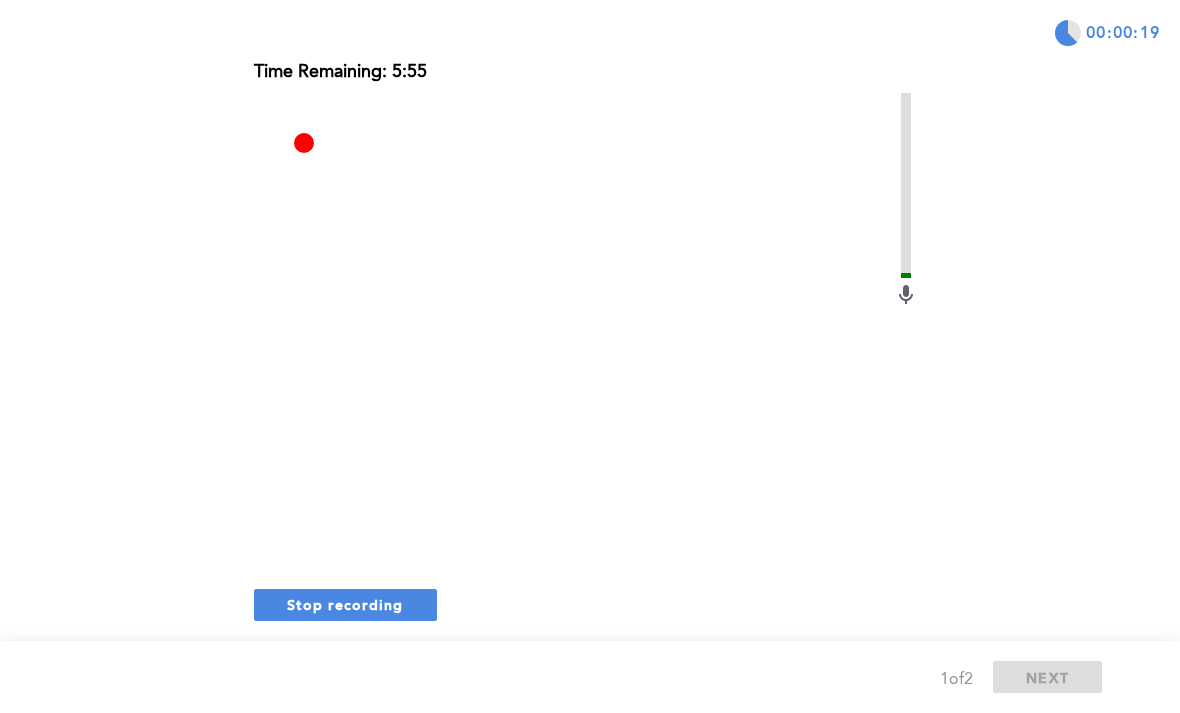 click on "Stop recording" at bounding box center (345, 605) 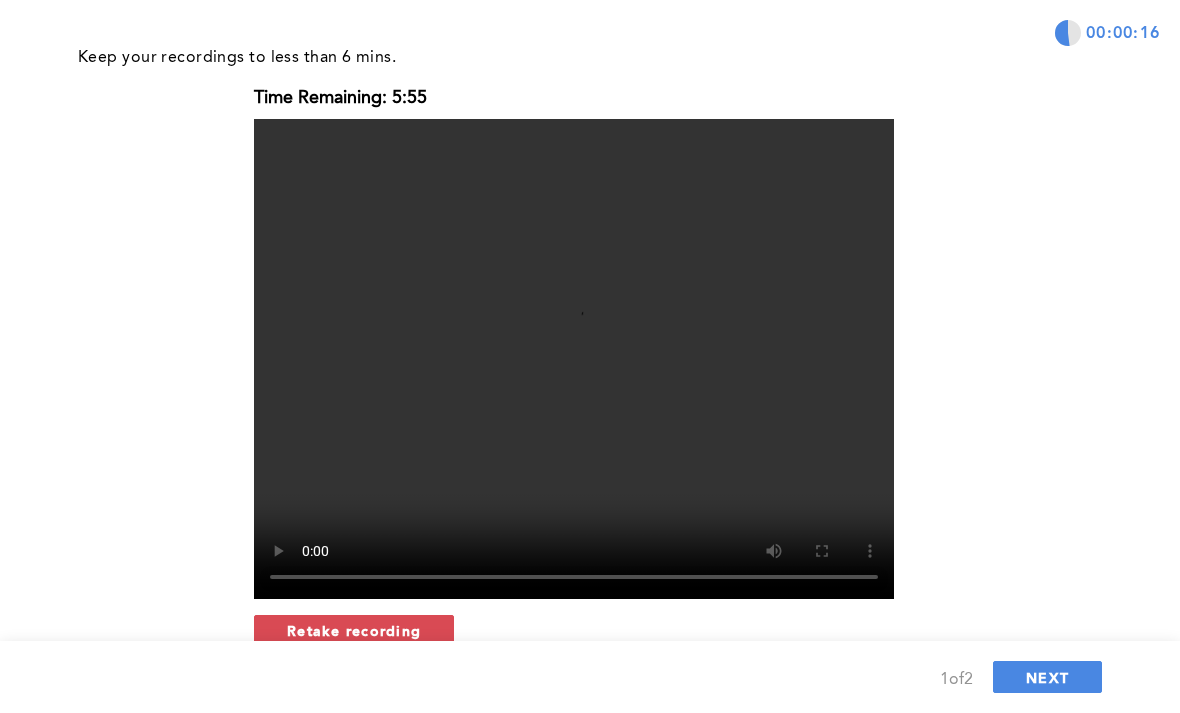 scroll, scrollTop: 271, scrollLeft: 0, axis: vertical 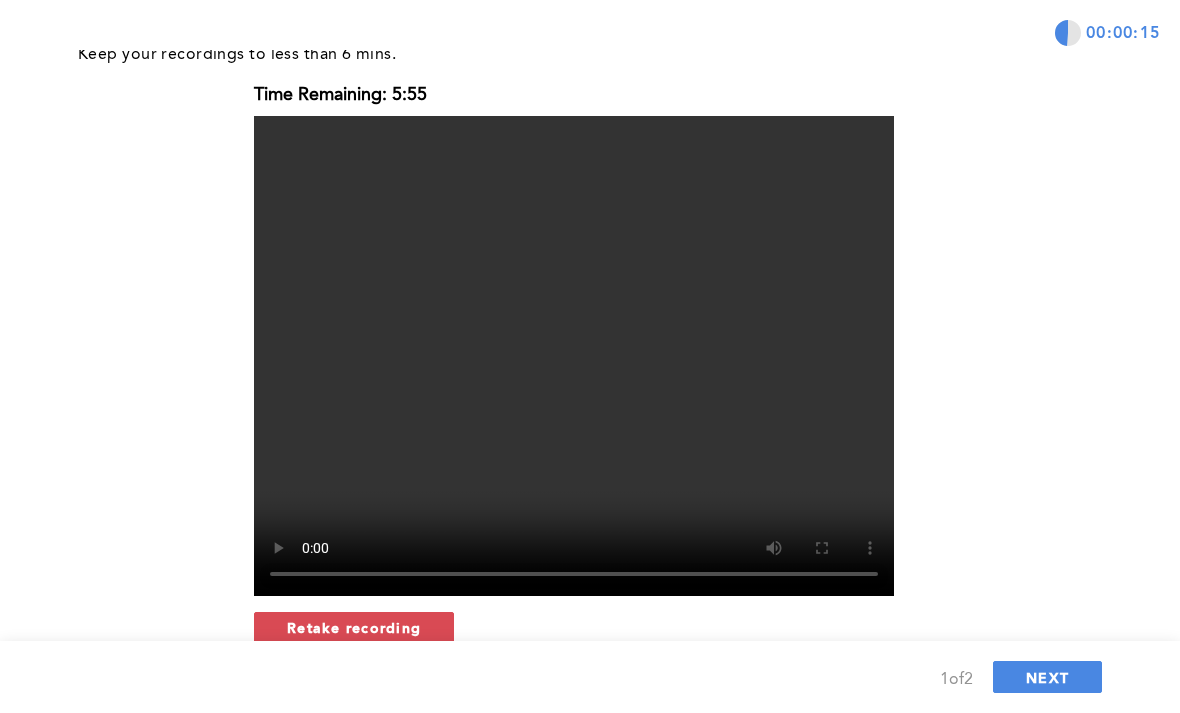 click on "NEXT" at bounding box center [1047, 677] 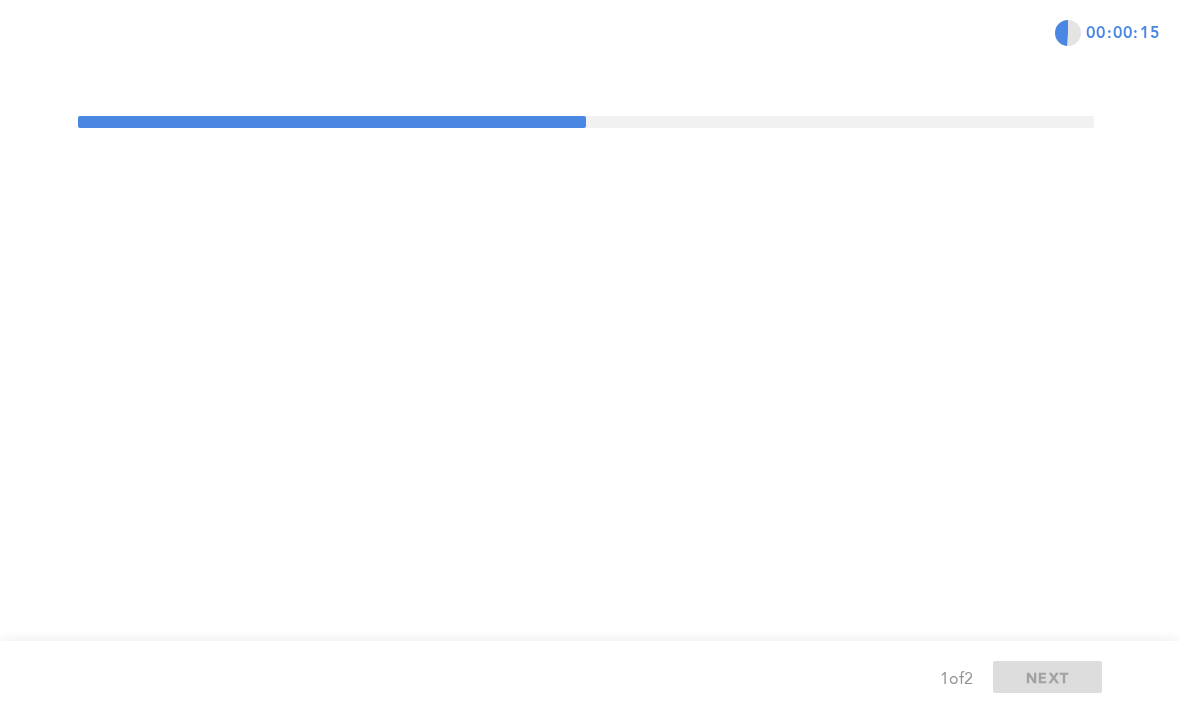 scroll, scrollTop: 0, scrollLeft: 0, axis: both 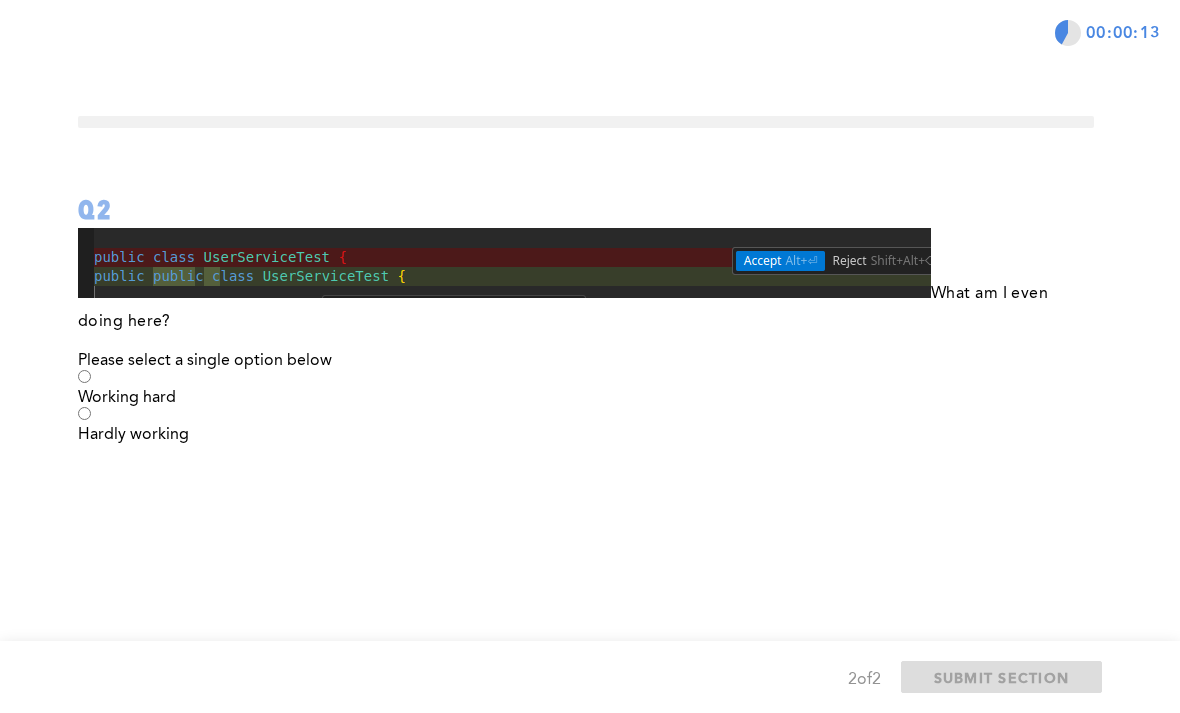 click on "Hardly working" at bounding box center [586, 435] 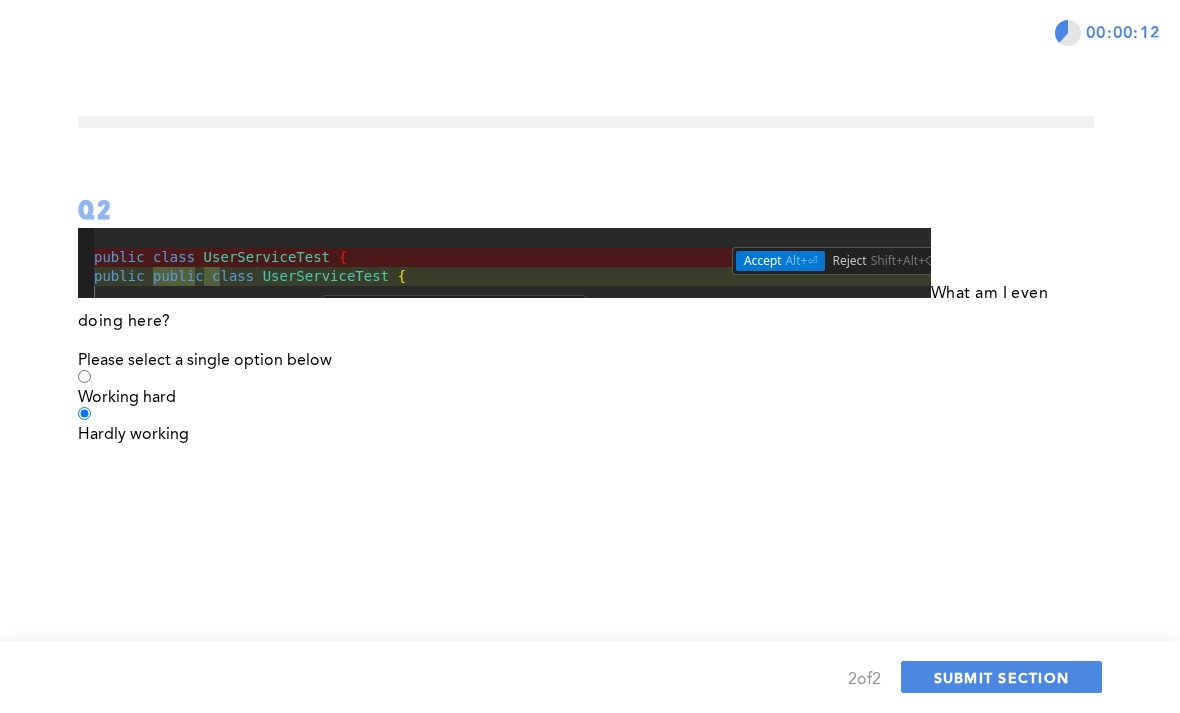 click on "SUBMIT SECTION" at bounding box center (1002, 677) 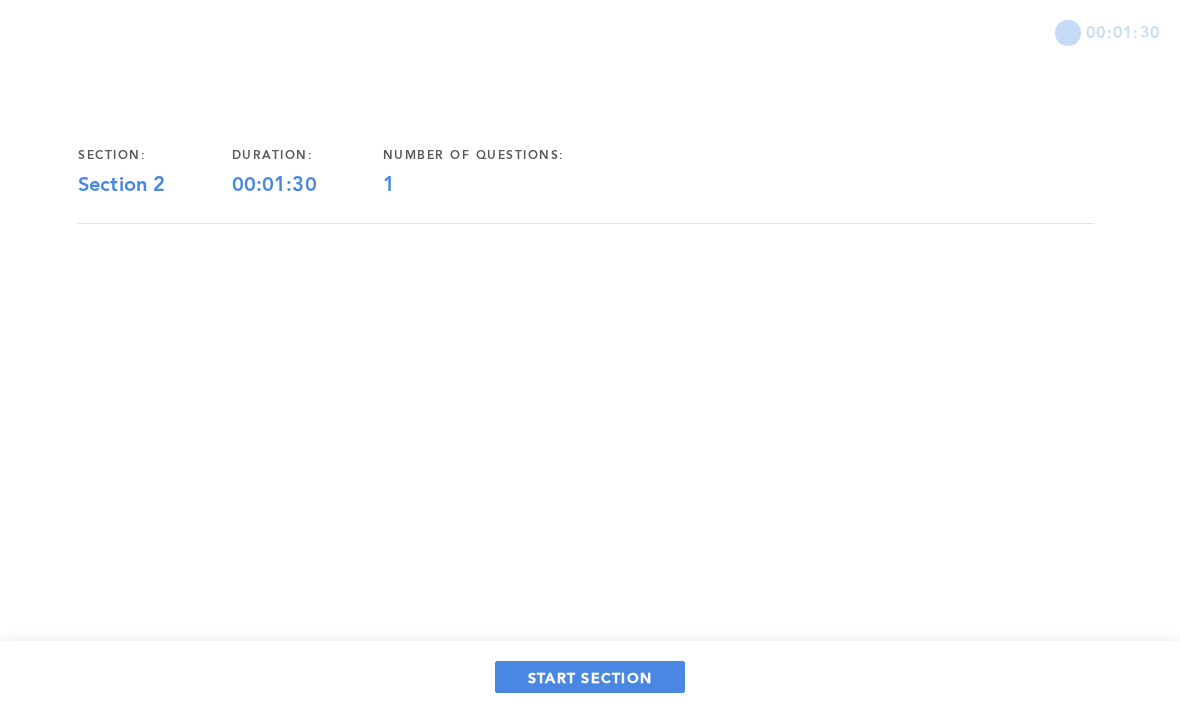 click on "START SECTION" at bounding box center [590, 677] 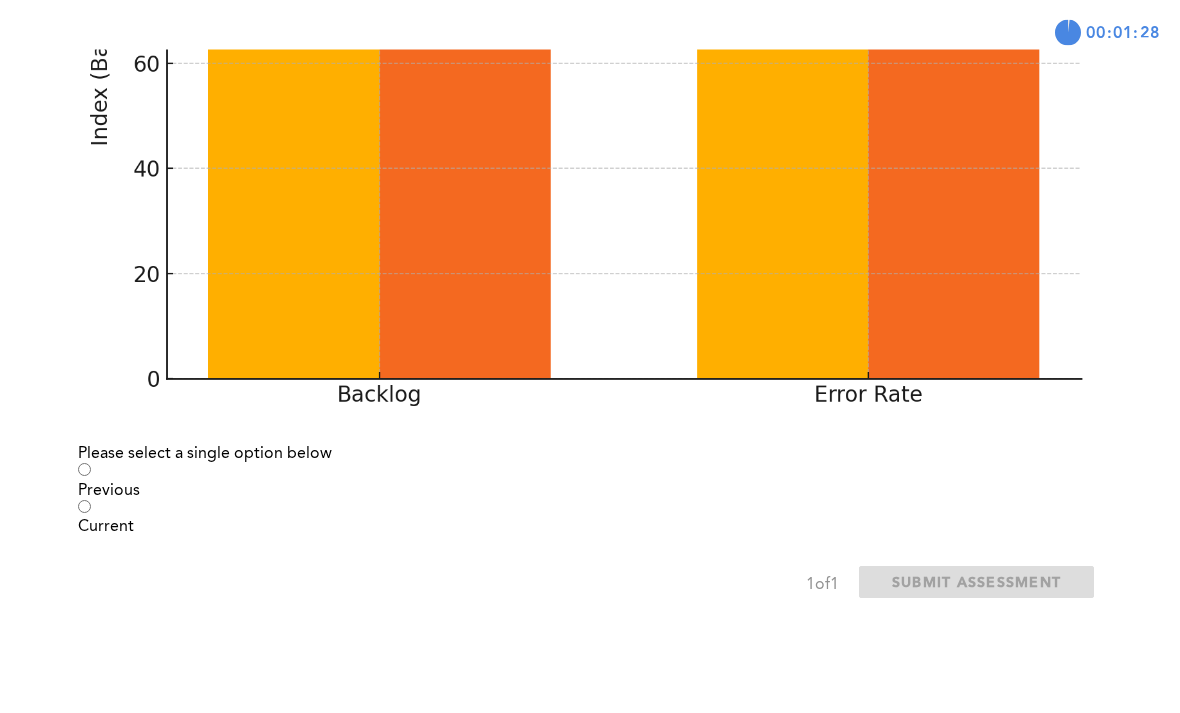 scroll, scrollTop: 578, scrollLeft: 0, axis: vertical 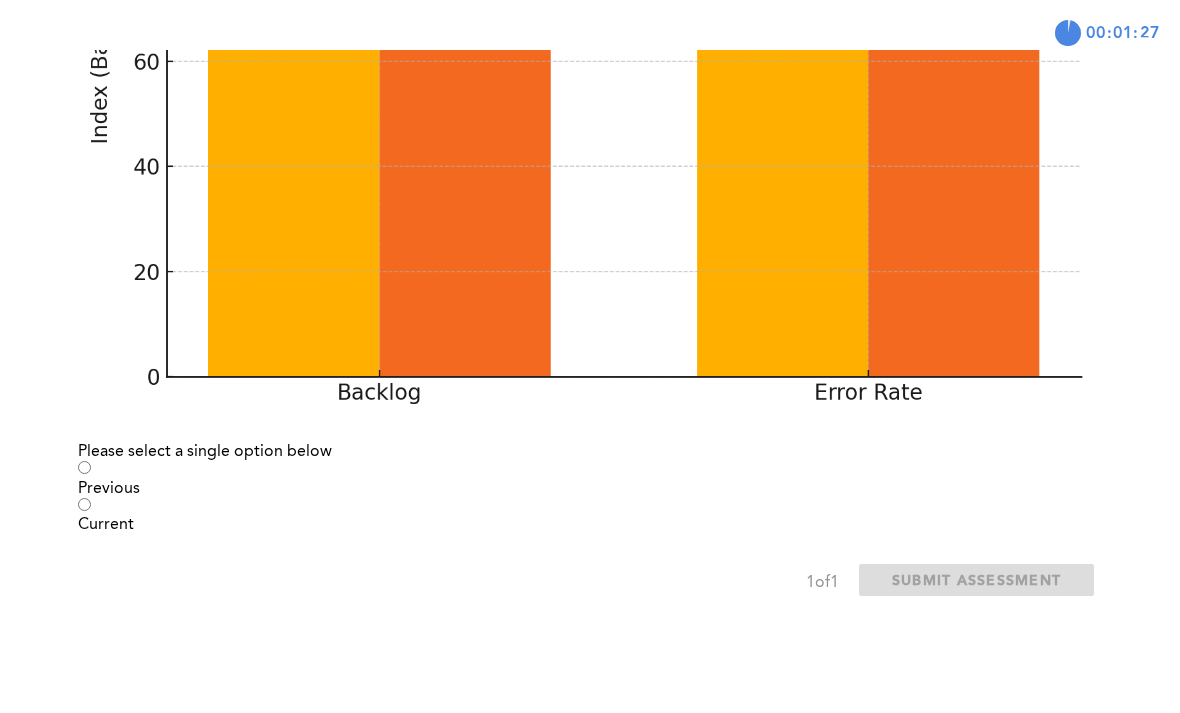click on "Previous" at bounding box center (586, 489) 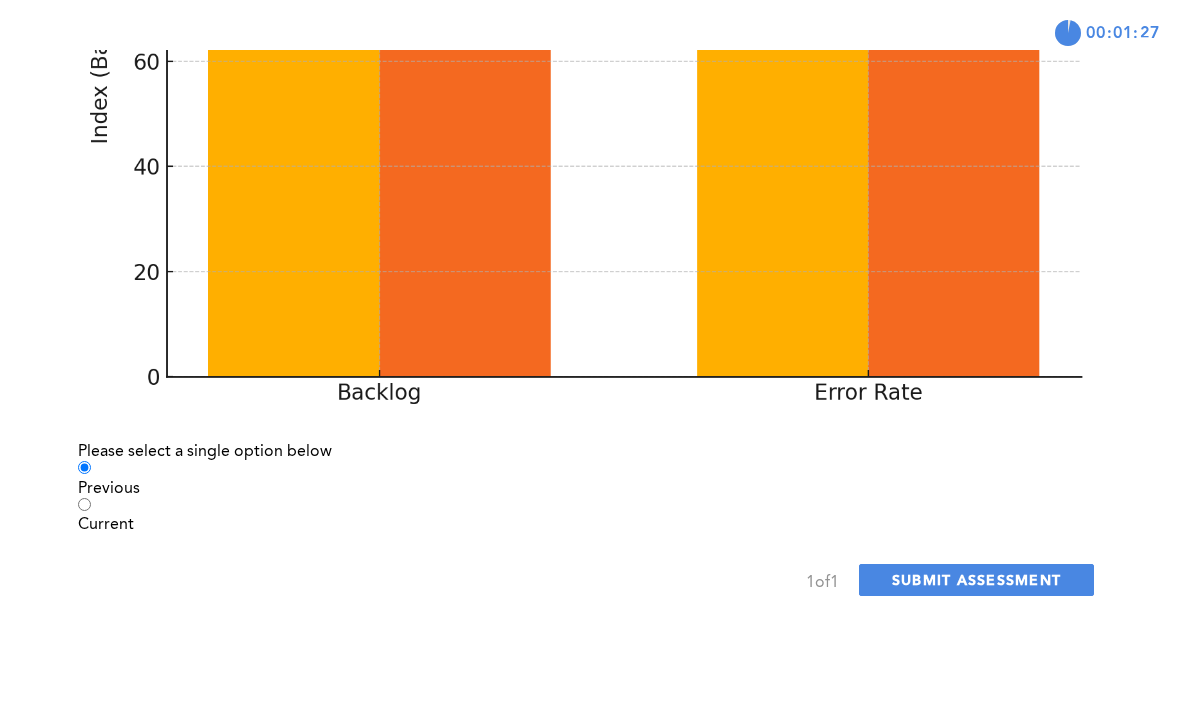click on "SUBMIT ASSESSMENT" at bounding box center [976, 579] 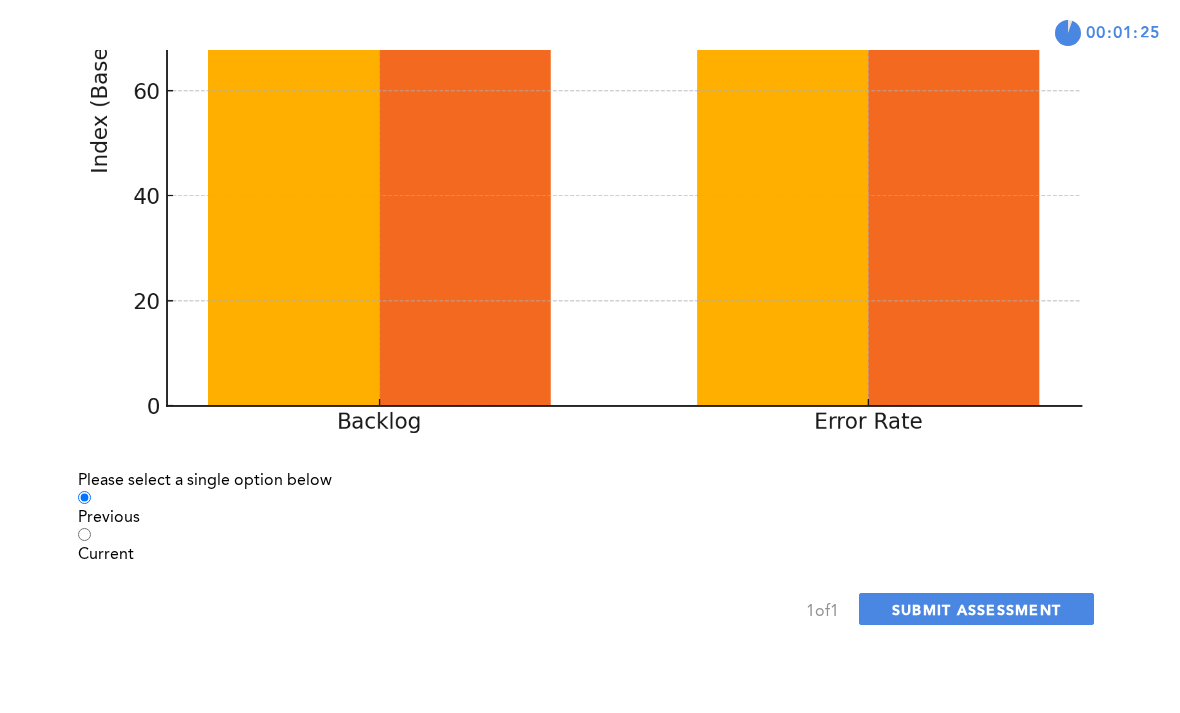 click on "Yes, Submit Assessment" at bounding box center [173, -389] 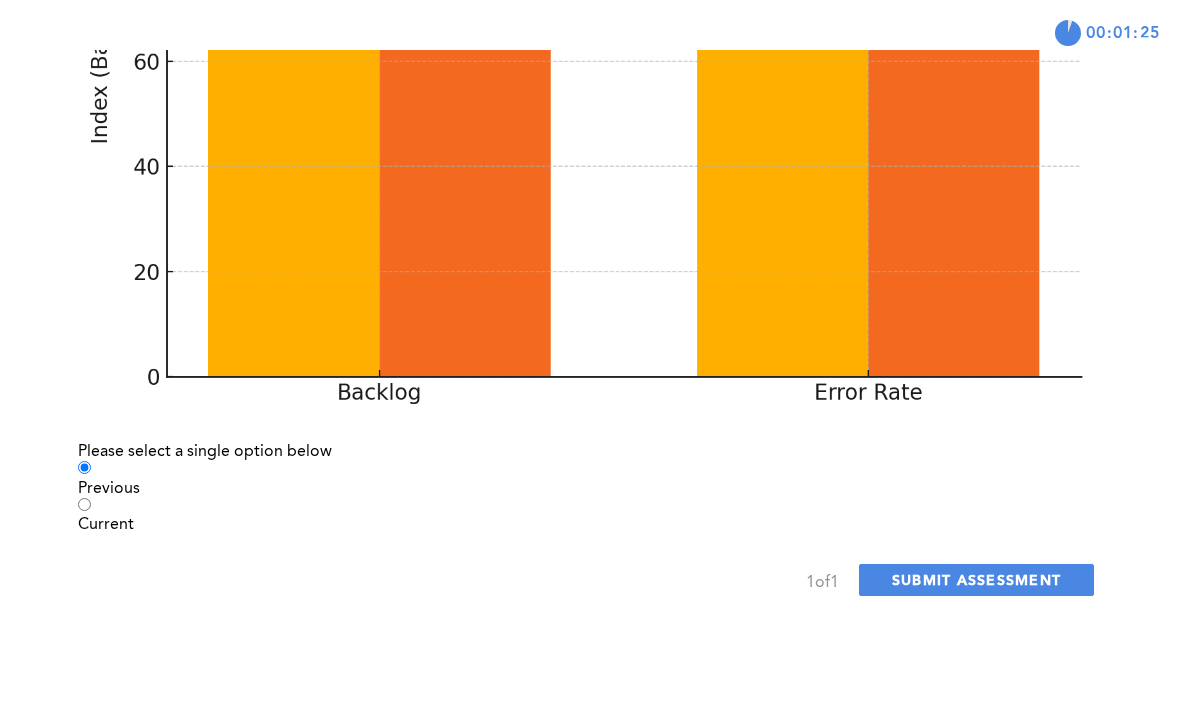 scroll, scrollTop: 0, scrollLeft: 0, axis: both 